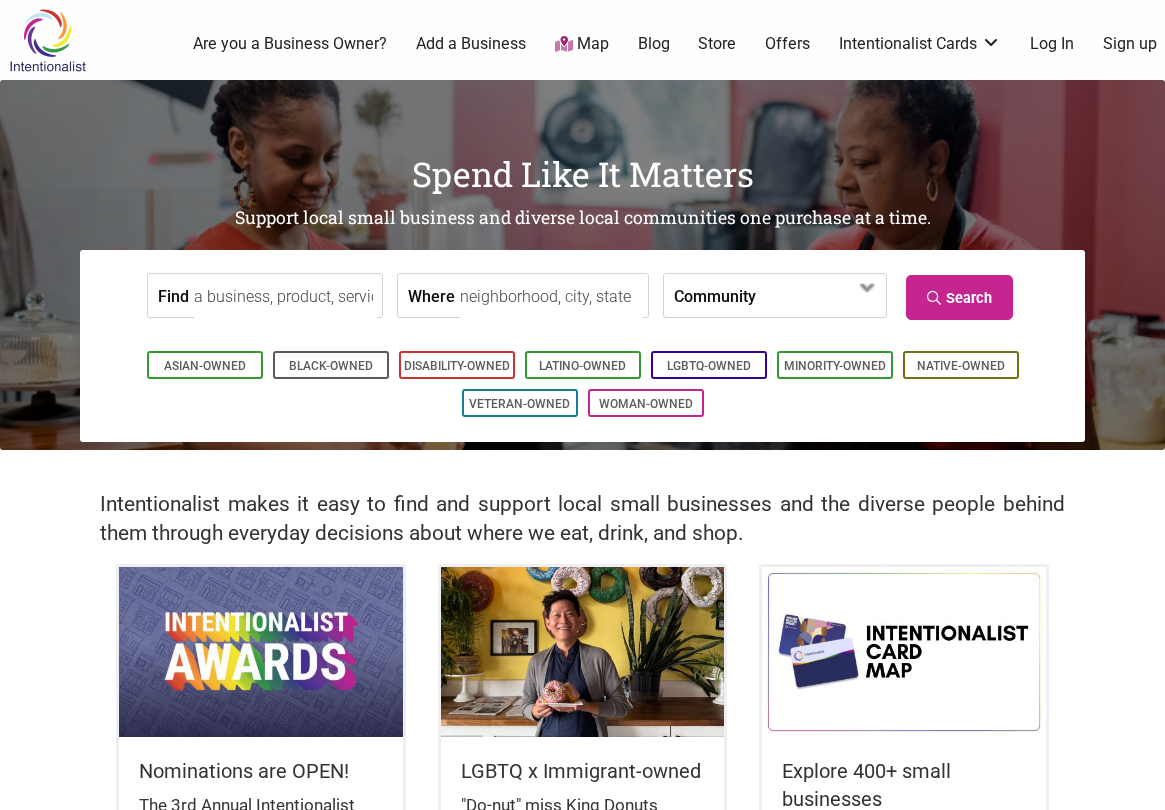 scroll, scrollTop: 0, scrollLeft: 0, axis: both 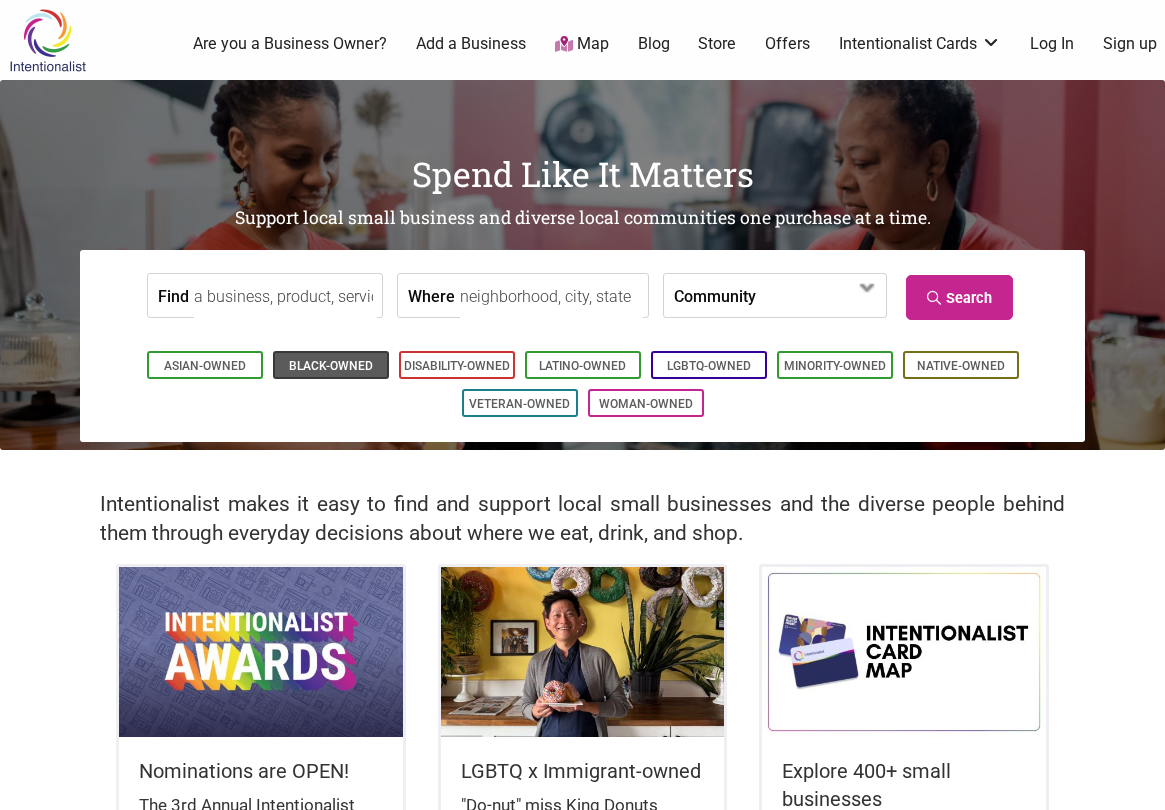 click on "Black-Owned" at bounding box center (331, 366) 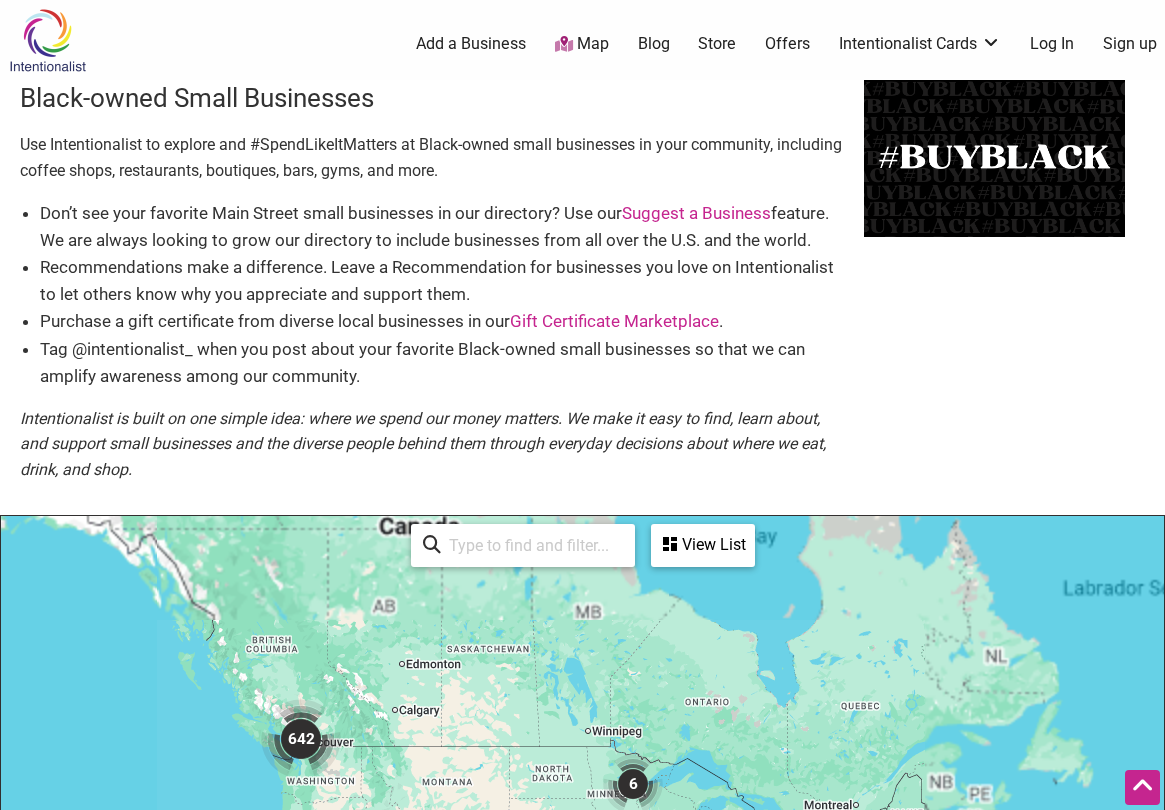 scroll, scrollTop: 500, scrollLeft: 0, axis: vertical 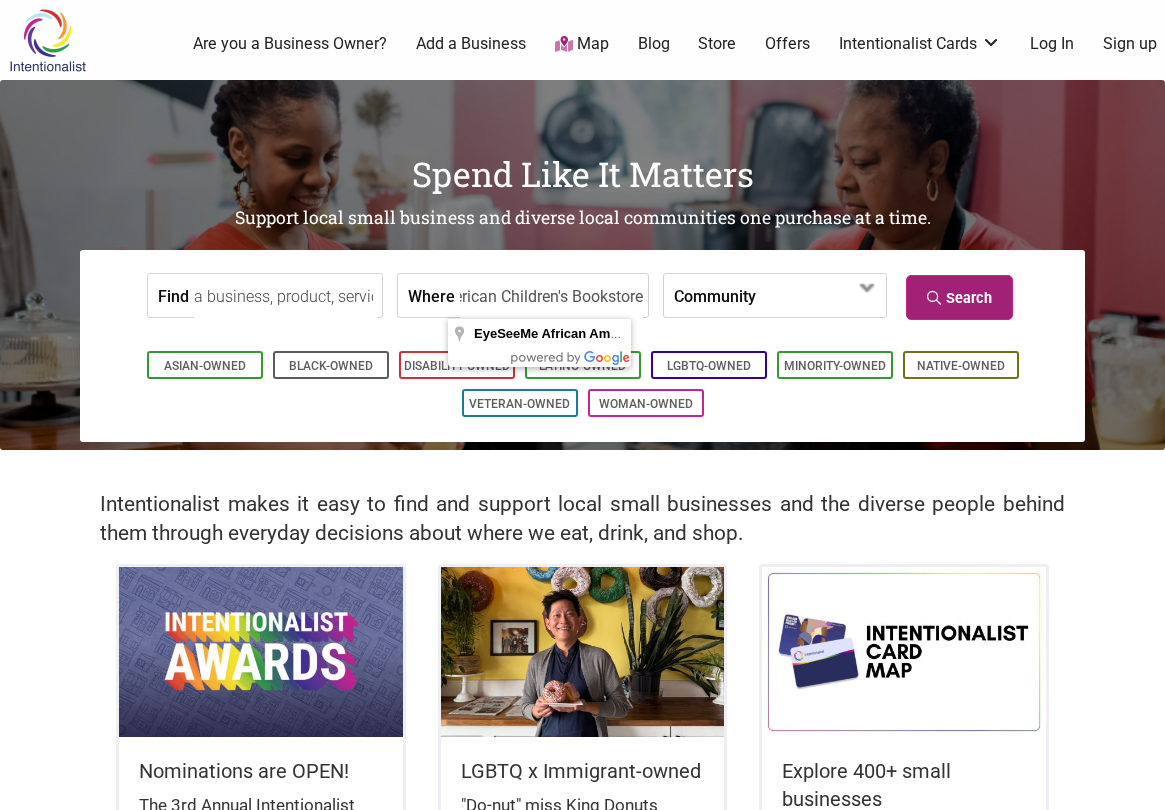 type on "EyeSeeMe African American Children's Bookstore" 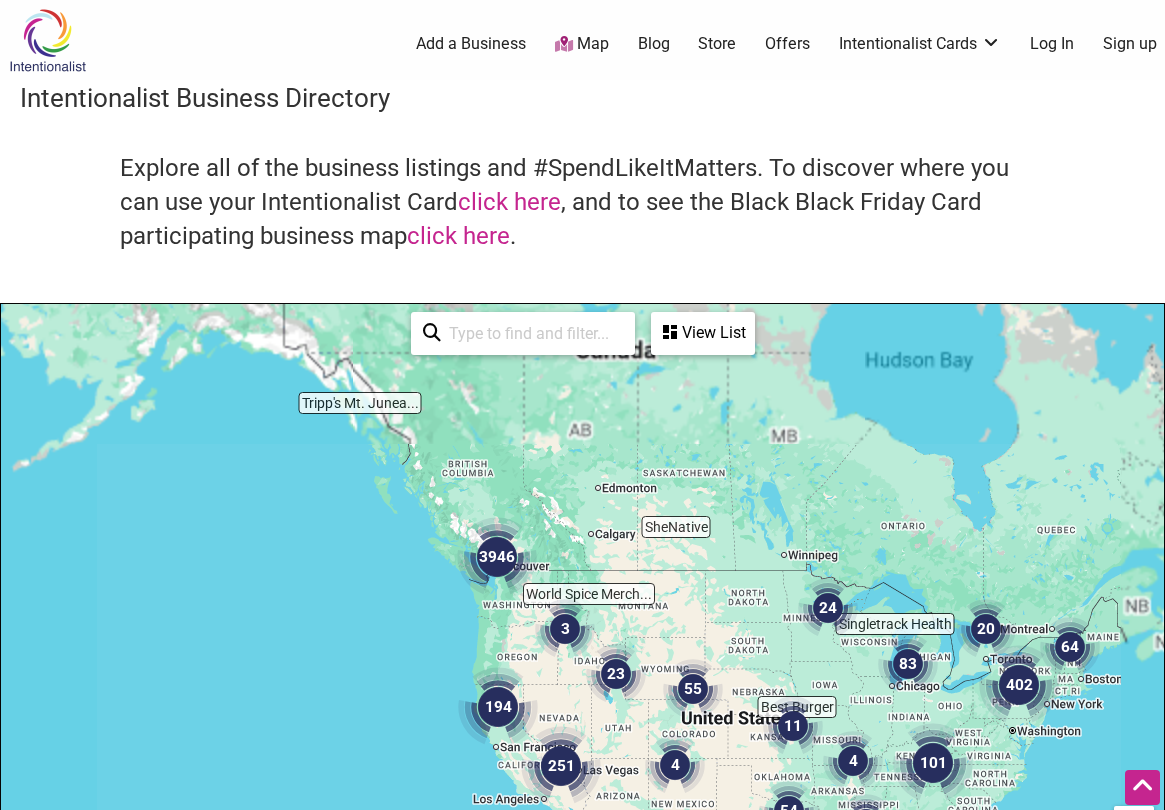 scroll, scrollTop: 500, scrollLeft: 0, axis: vertical 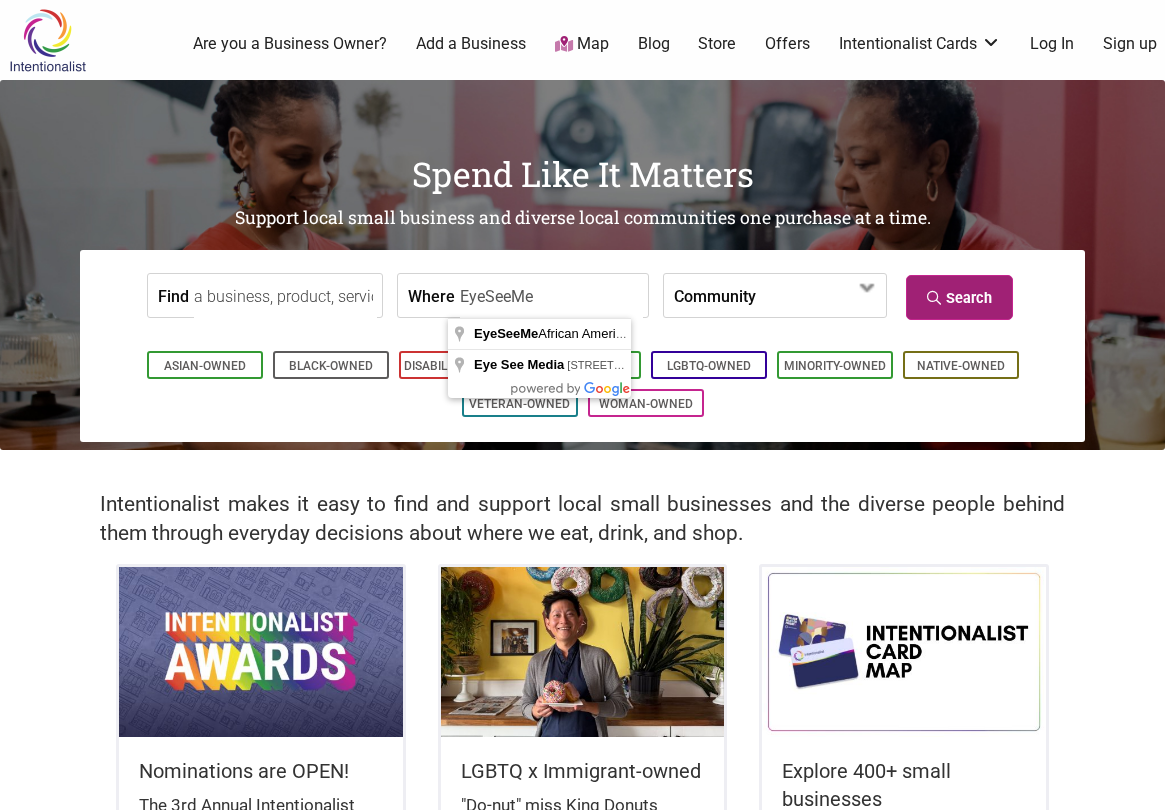 type on "EyeSeeMe" 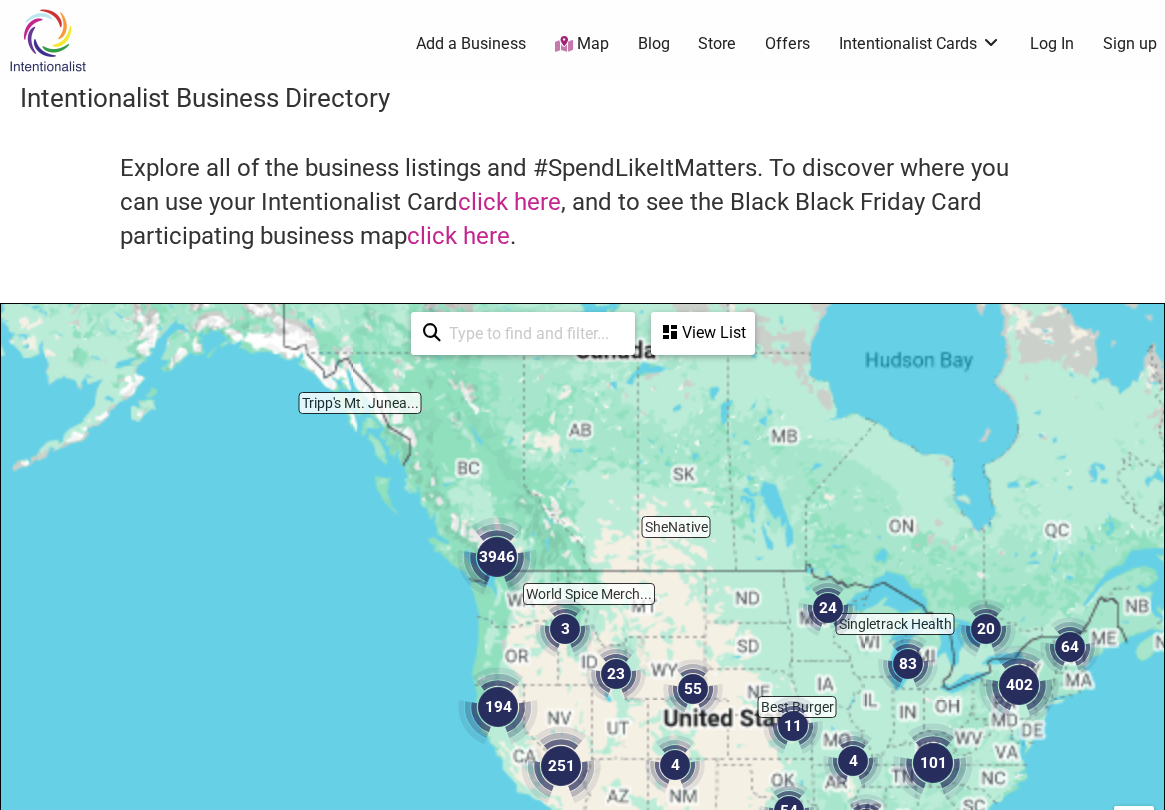 scroll, scrollTop: 500, scrollLeft: 0, axis: vertical 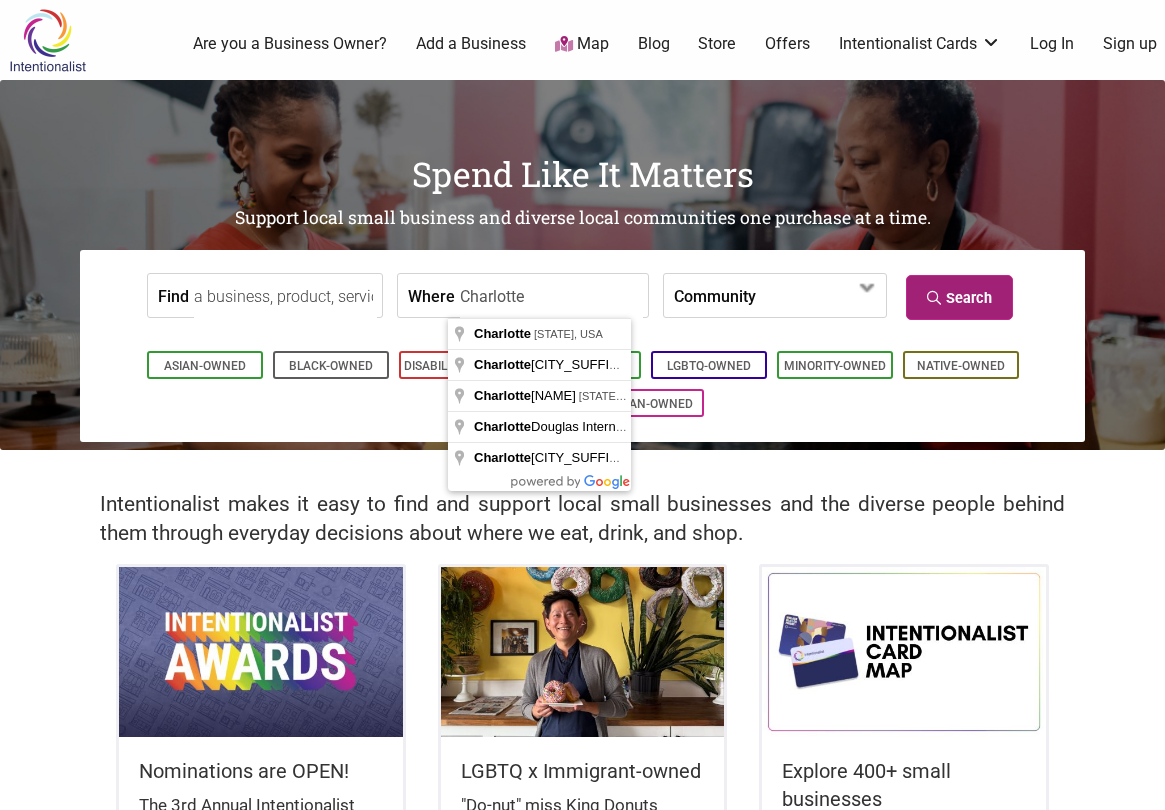 type on "Charlotte" 